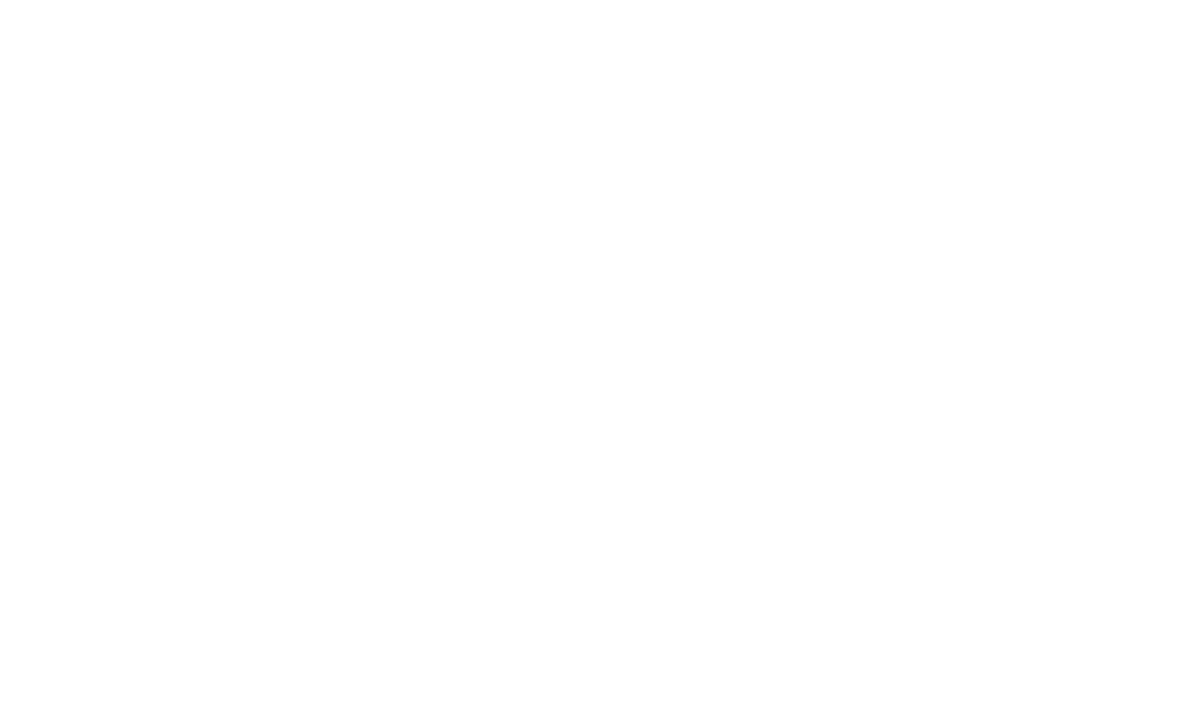 scroll, scrollTop: 0, scrollLeft: 0, axis: both 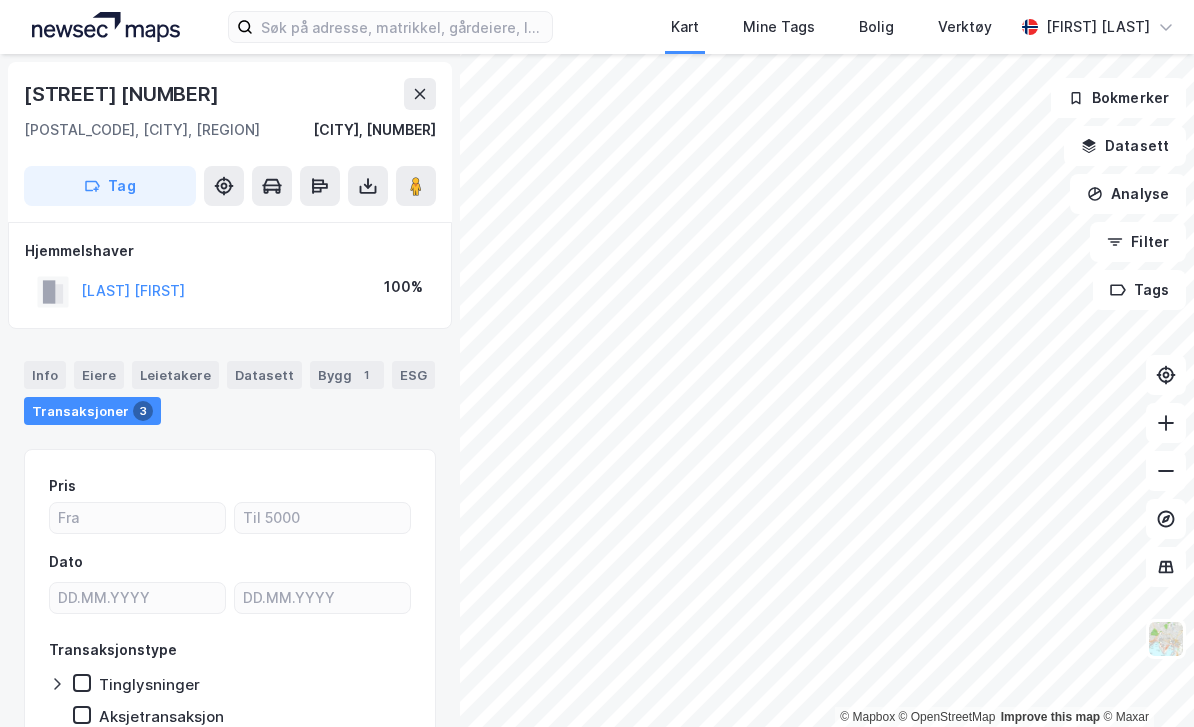 click on "Eiere" at bounding box center [99, 375] 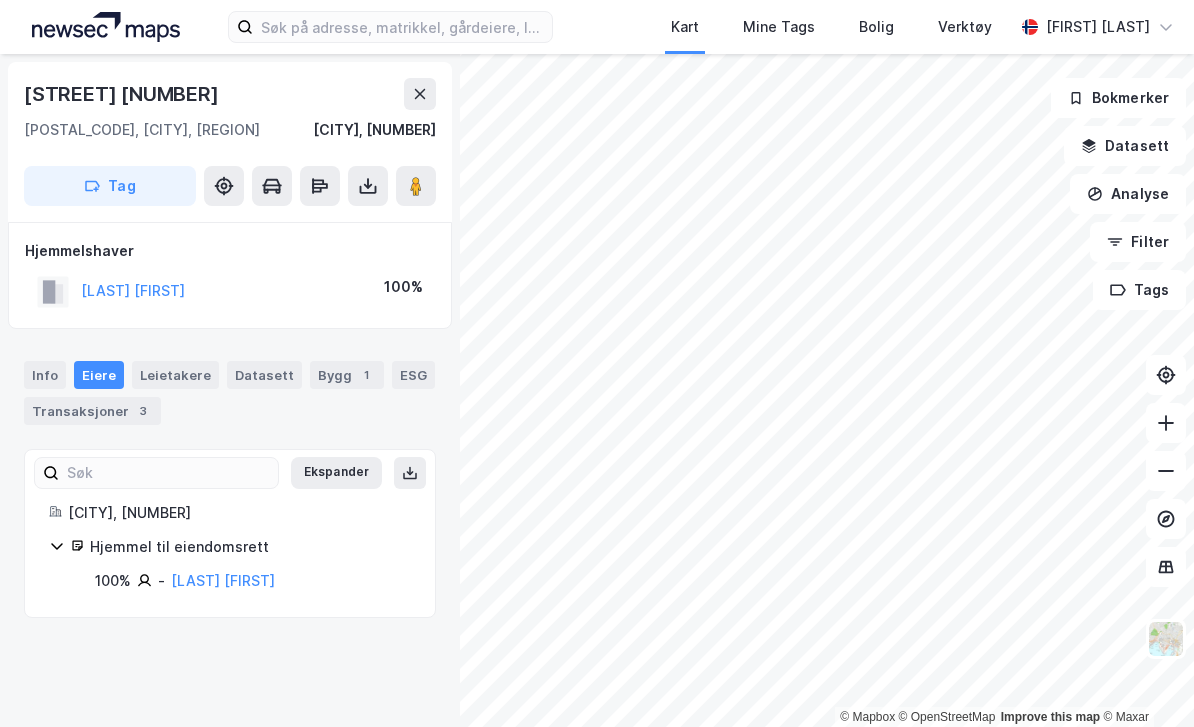 click 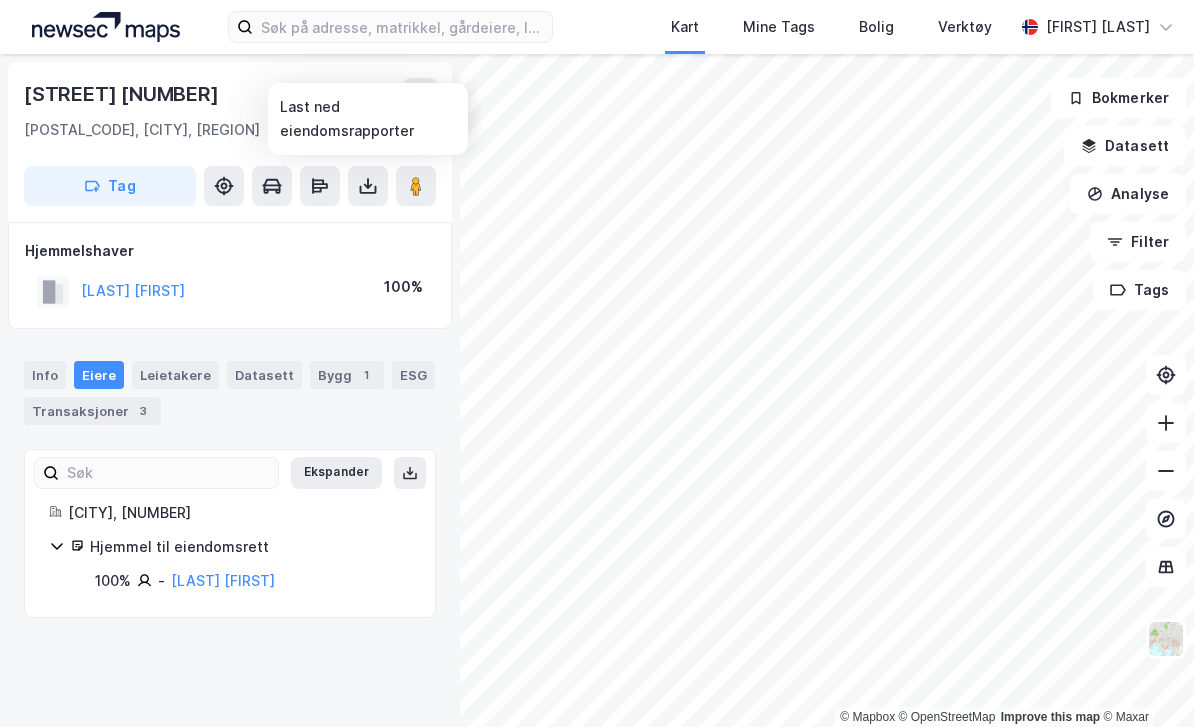 click on "[CITY], [NUMBER]" at bounding box center (230, 130) 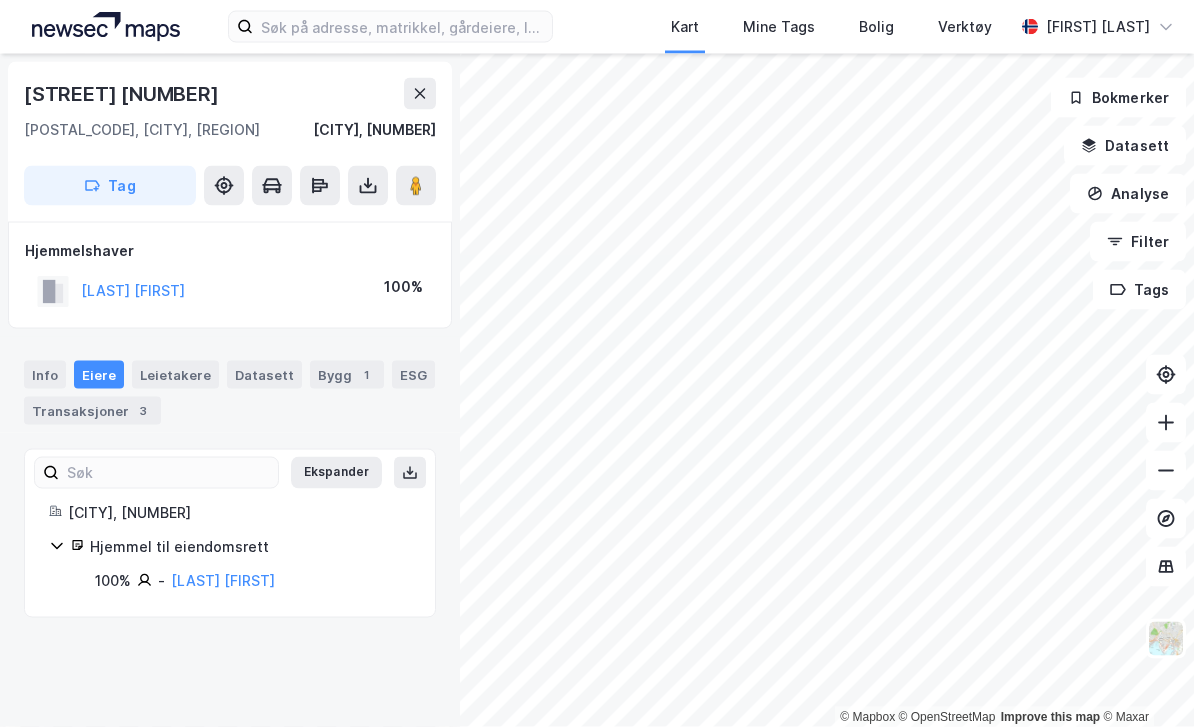 scroll, scrollTop: 0, scrollLeft: 0, axis: both 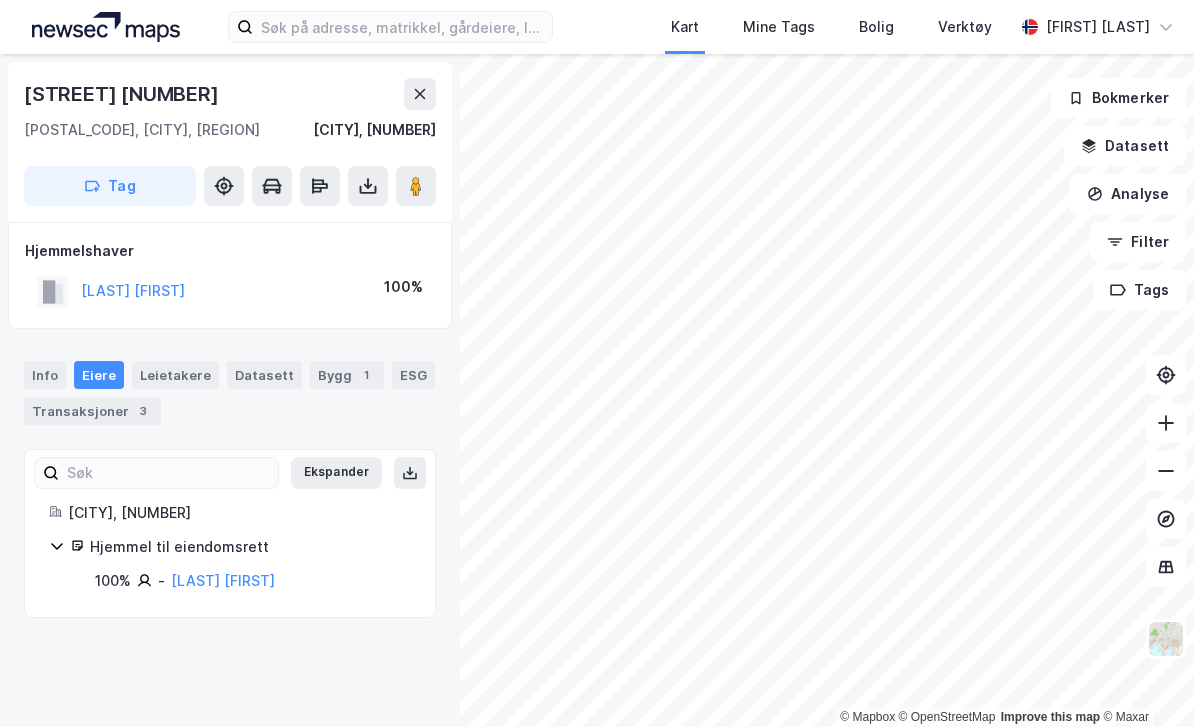 click on "[LAST] [FIRST]" at bounding box center [0, 0] 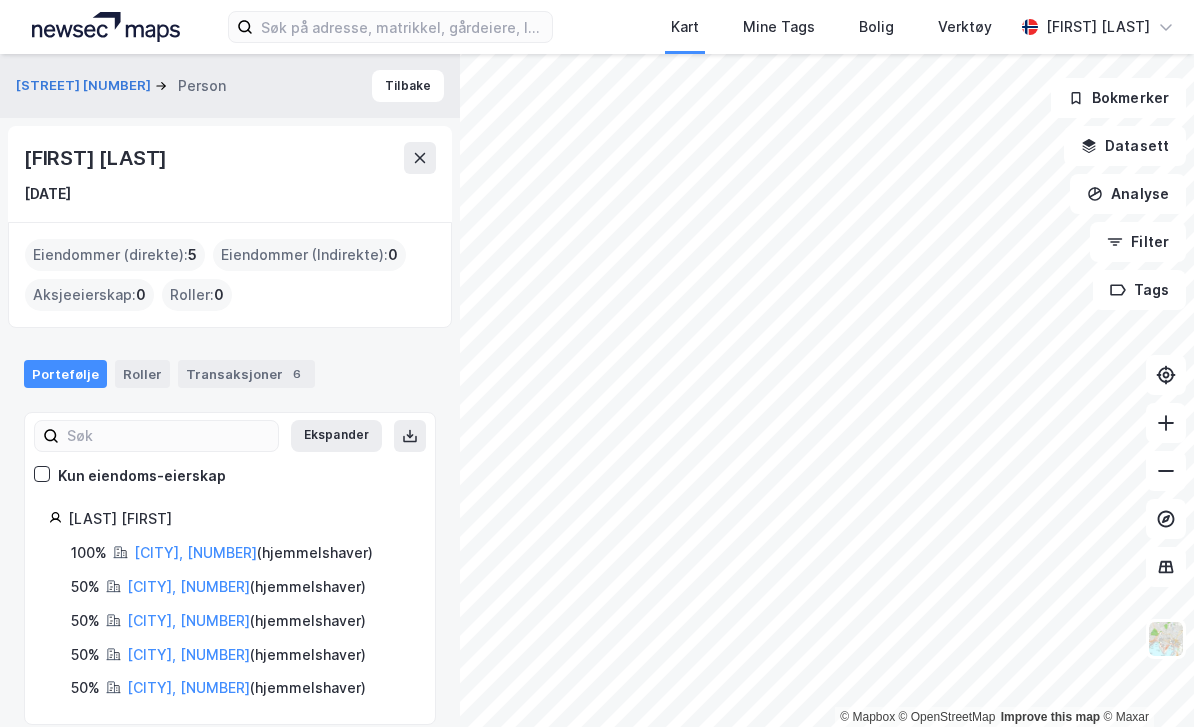 click on "[CITY], [NUMBER]" at bounding box center [195, 552] 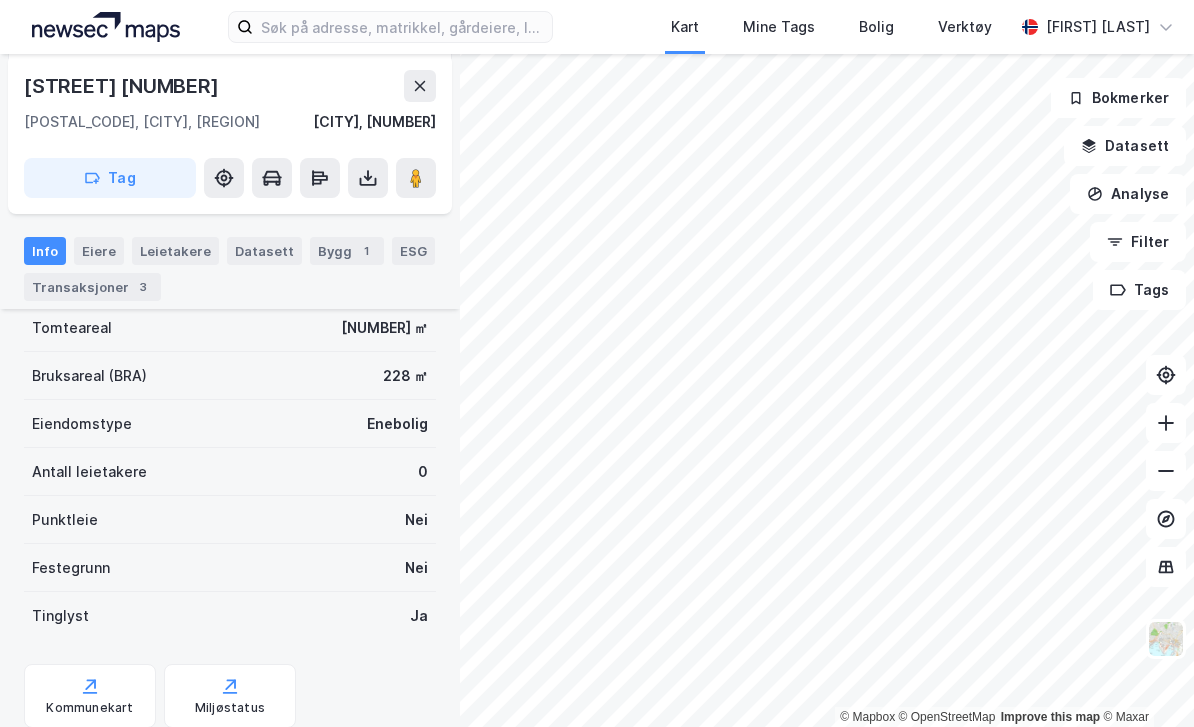 scroll, scrollTop: 191, scrollLeft: 0, axis: vertical 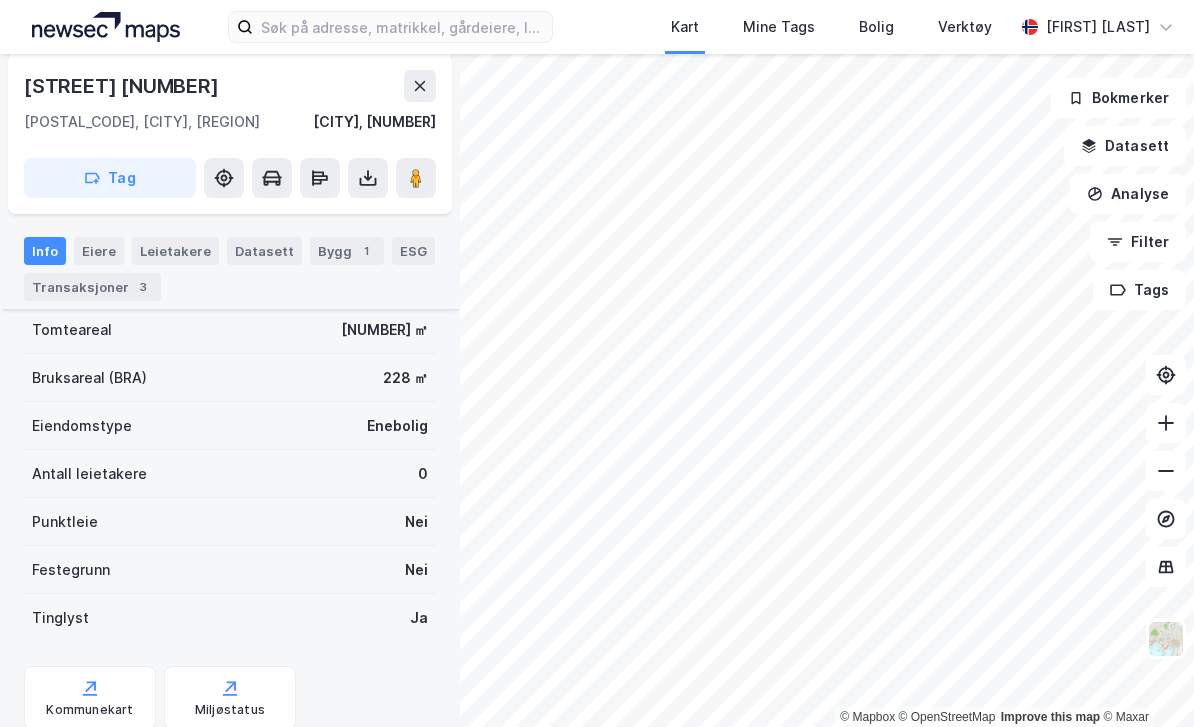 click 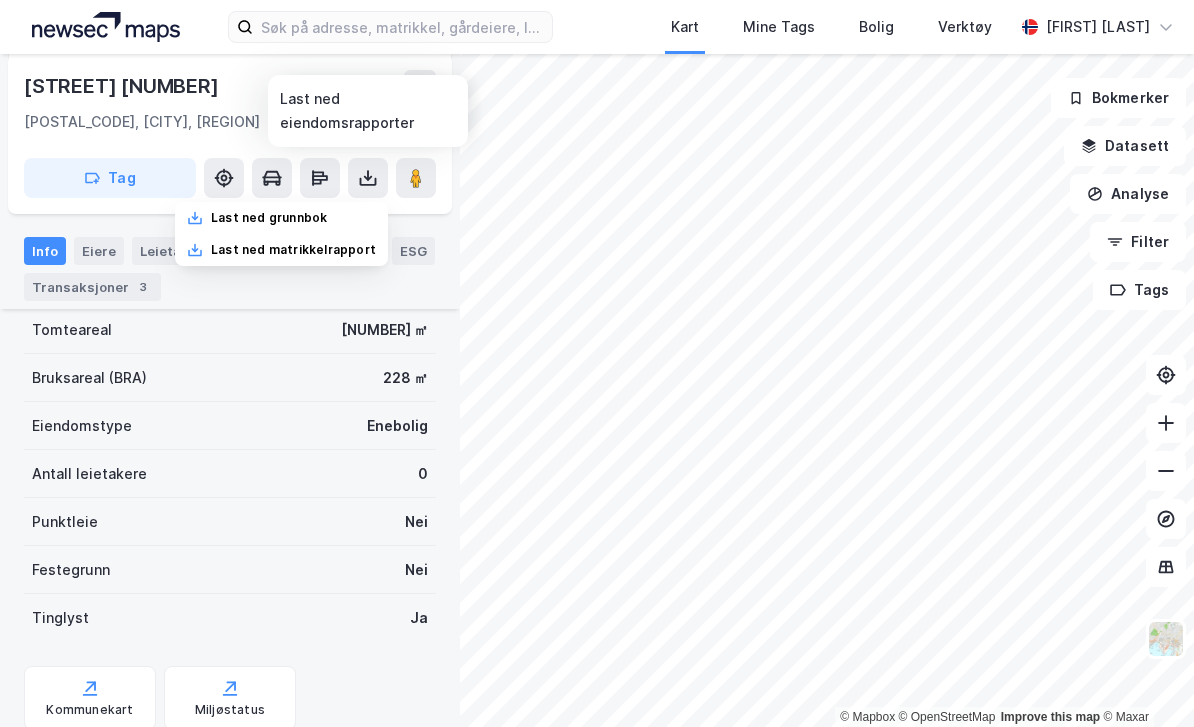 click on "Last ned grunnbok" at bounding box center (269, 218) 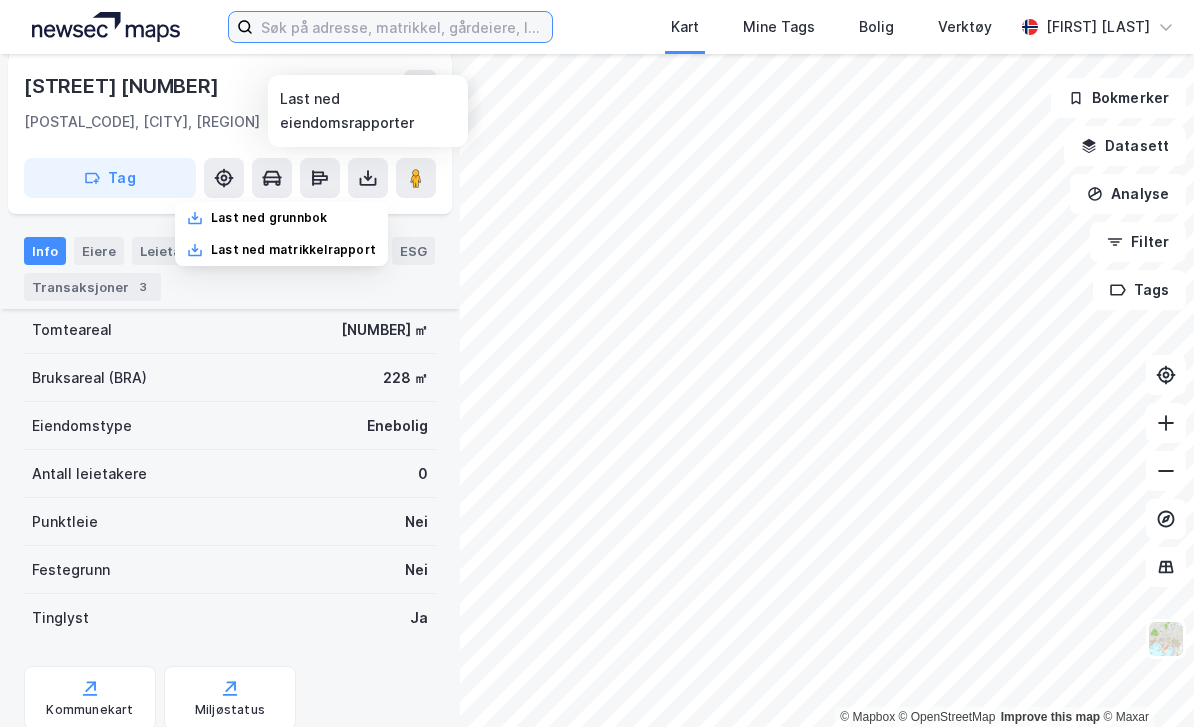 click at bounding box center [402, 27] 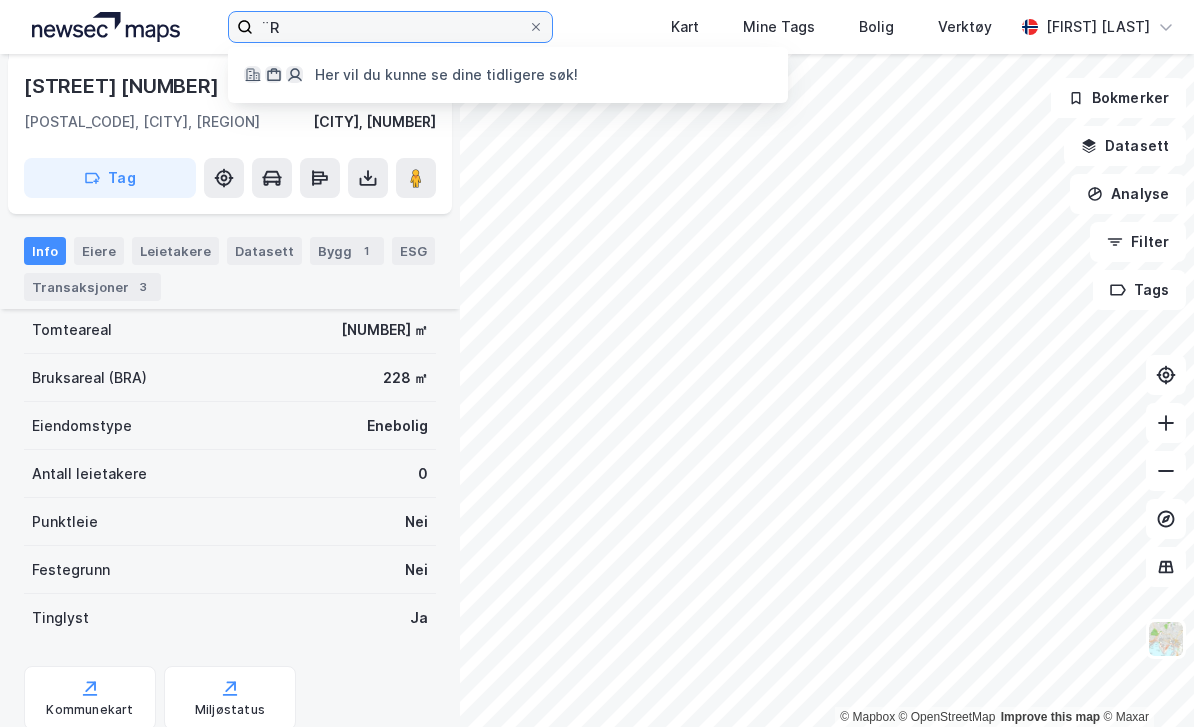 type on "¨" 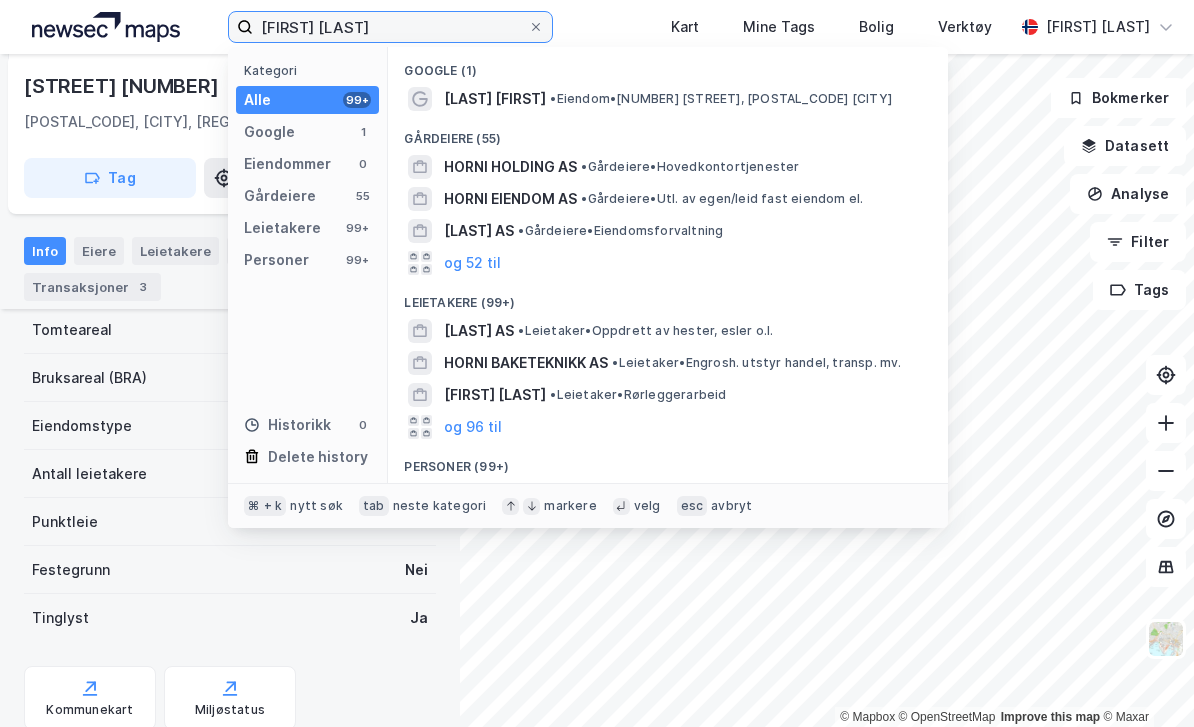 type on "[FIRST] [LAST]" 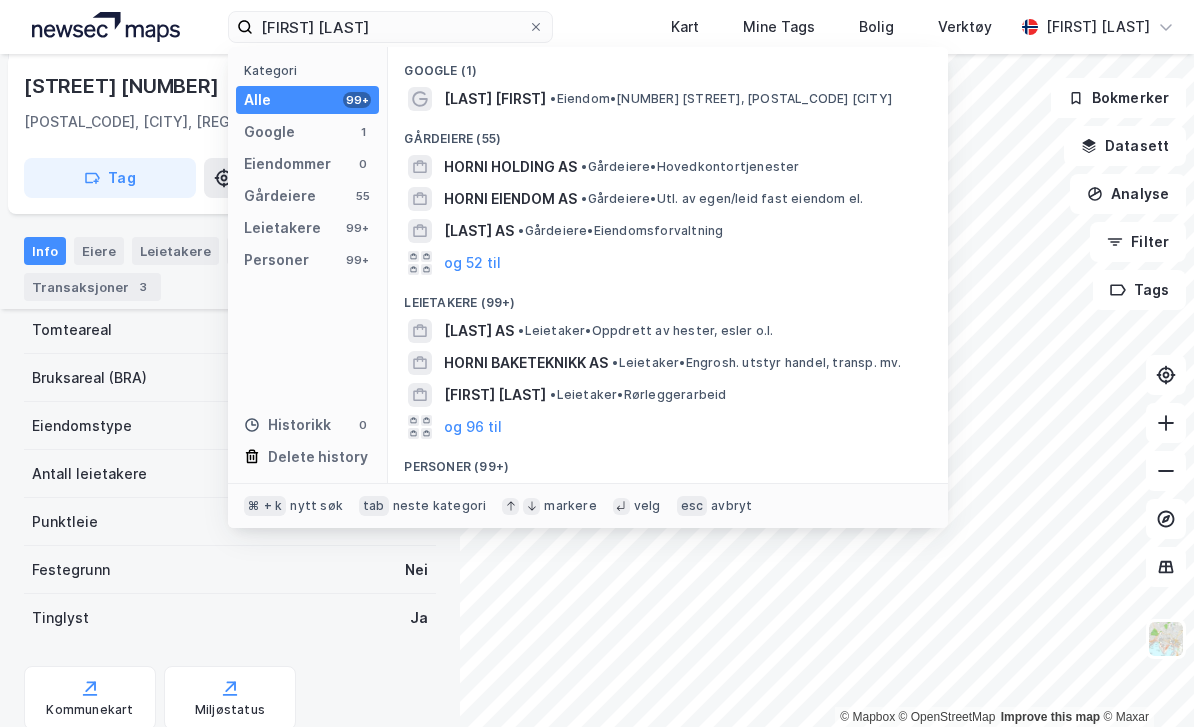 click on "[FIRST] [LAST]" at bounding box center (495, 495) 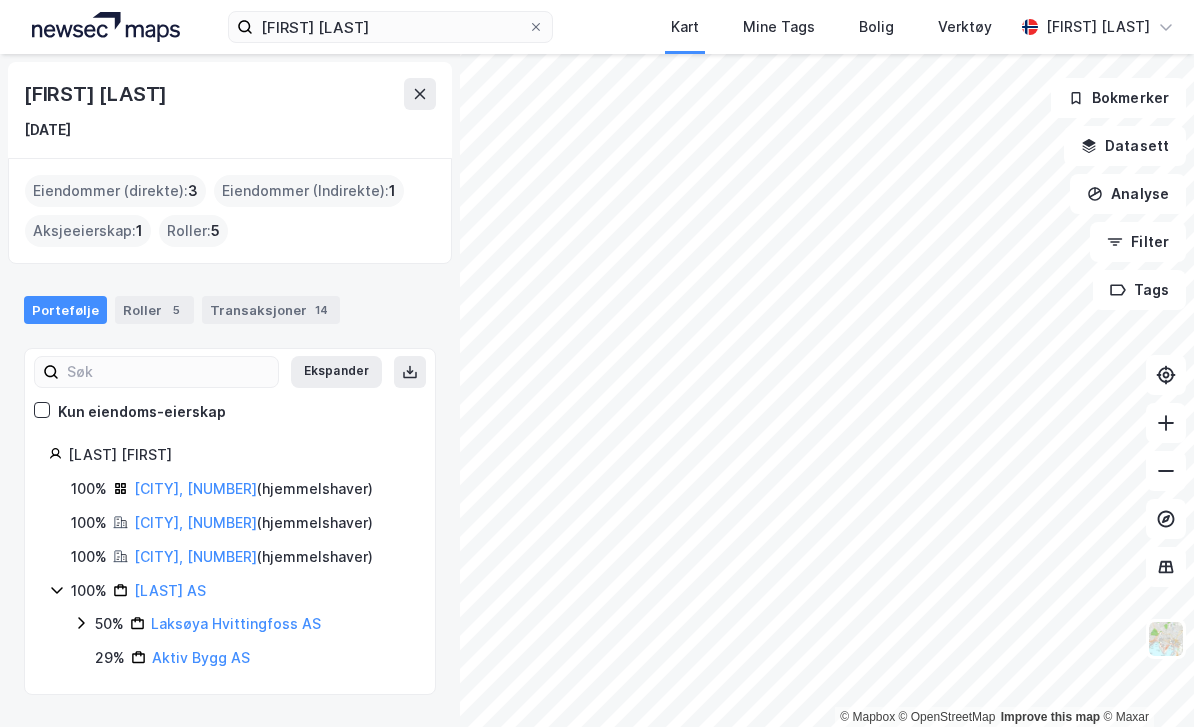 click at bounding box center (536, 27) 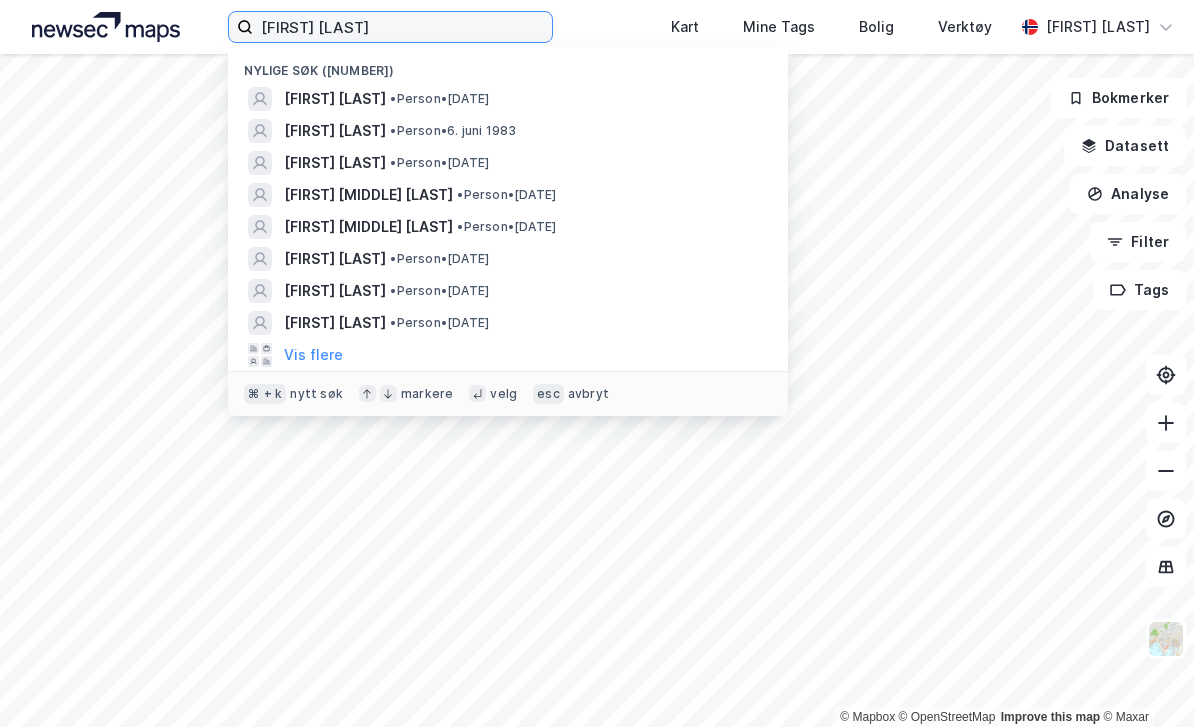 type 